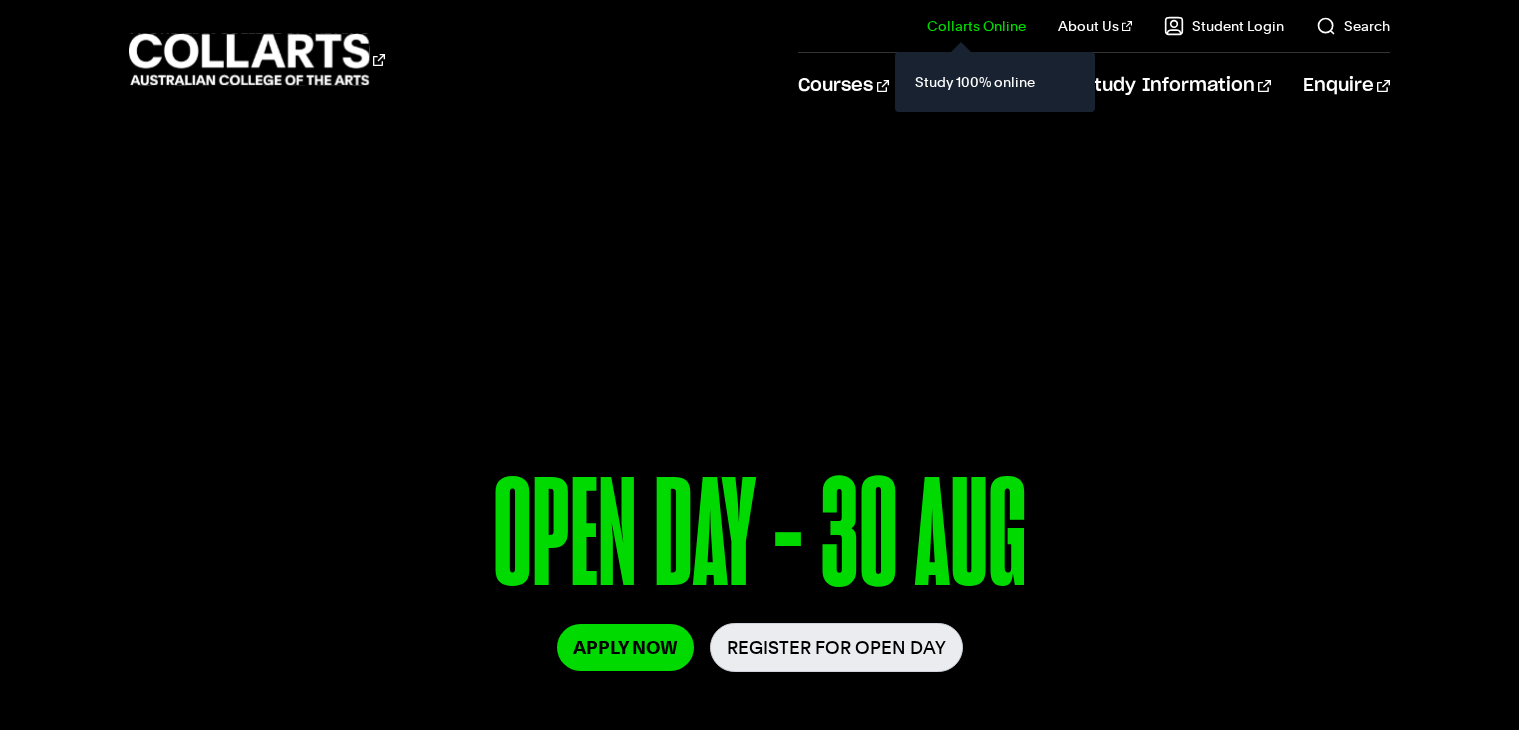 scroll, scrollTop: 0, scrollLeft: 0, axis: both 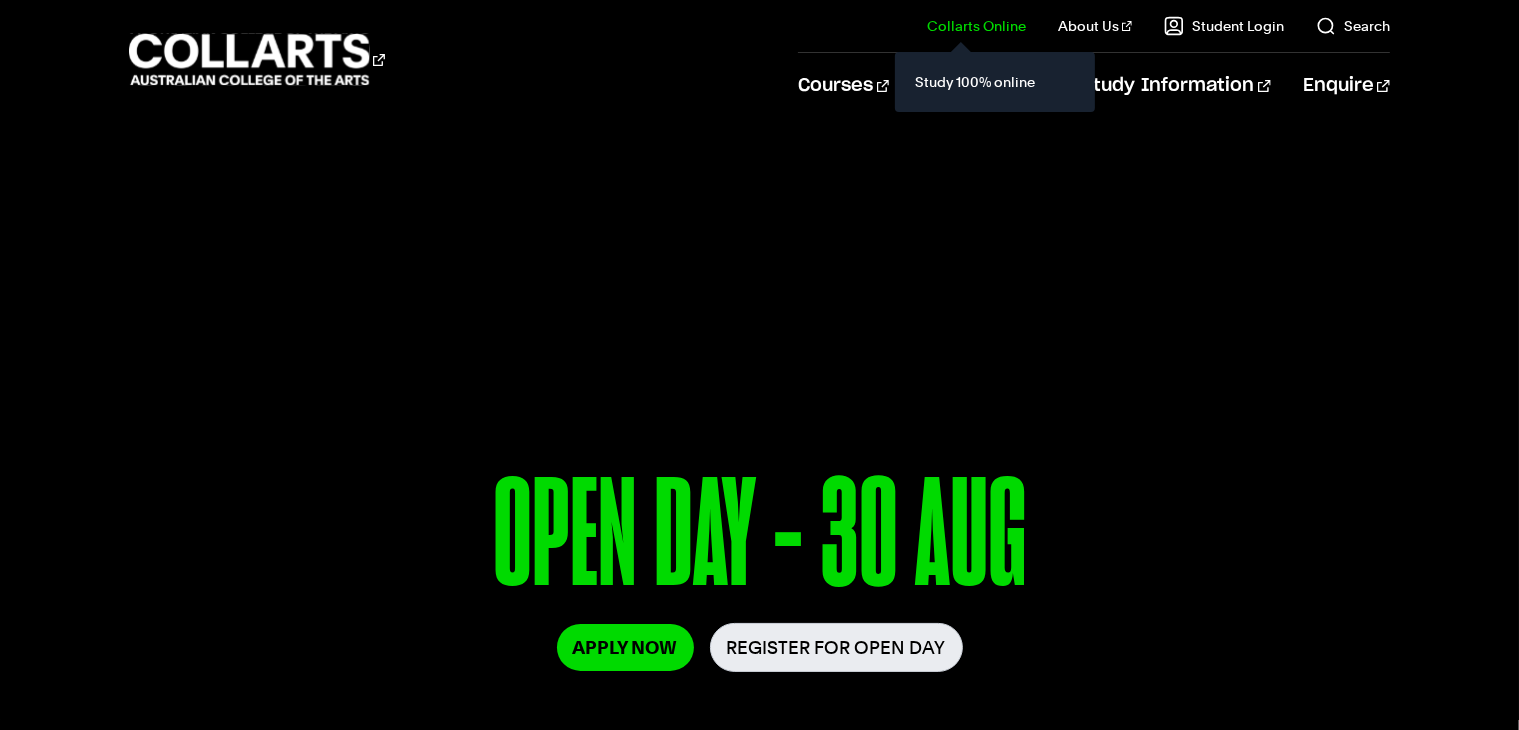 click on "Collarts Online" at bounding box center (976, 26) 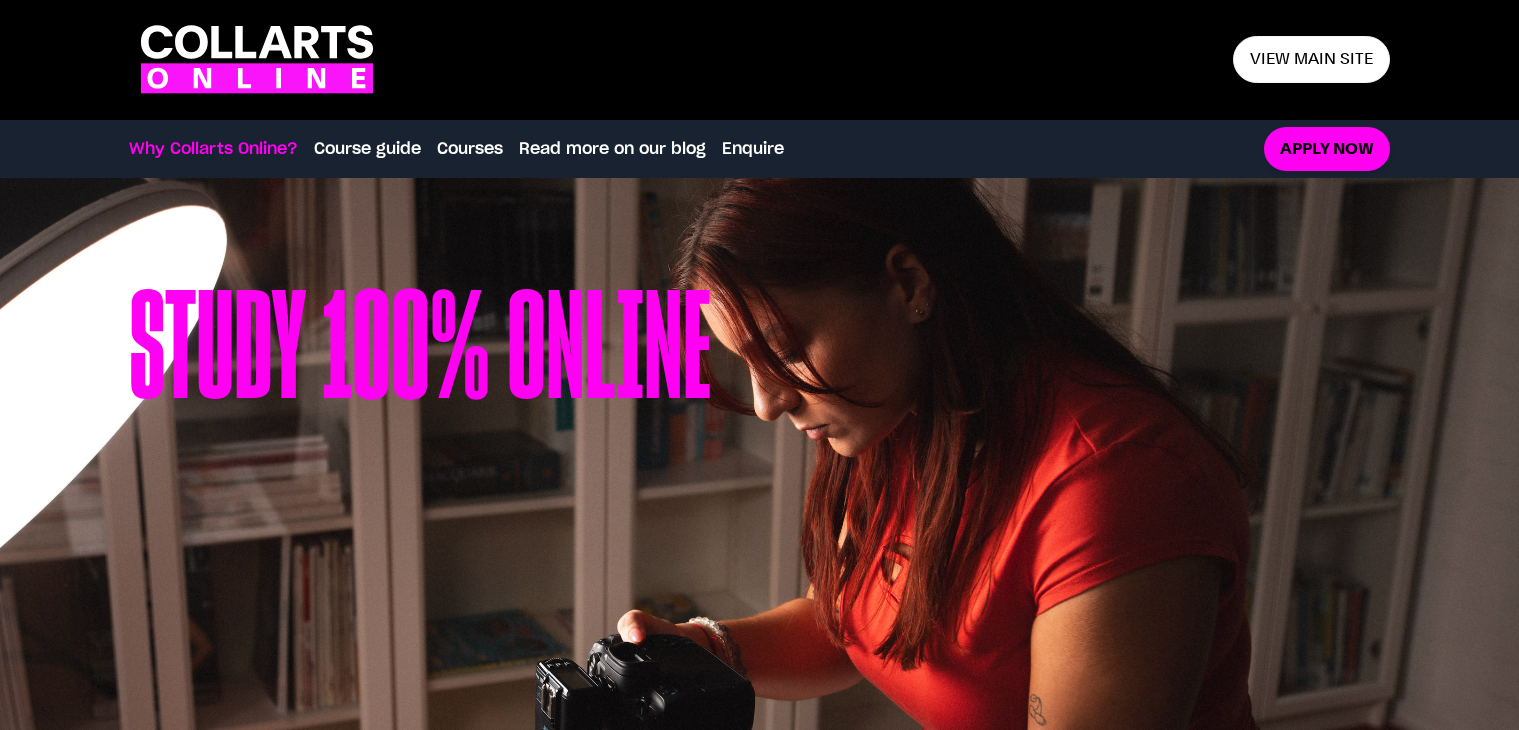 scroll, scrollTop: 0, scrollLeft: 0, axis: both 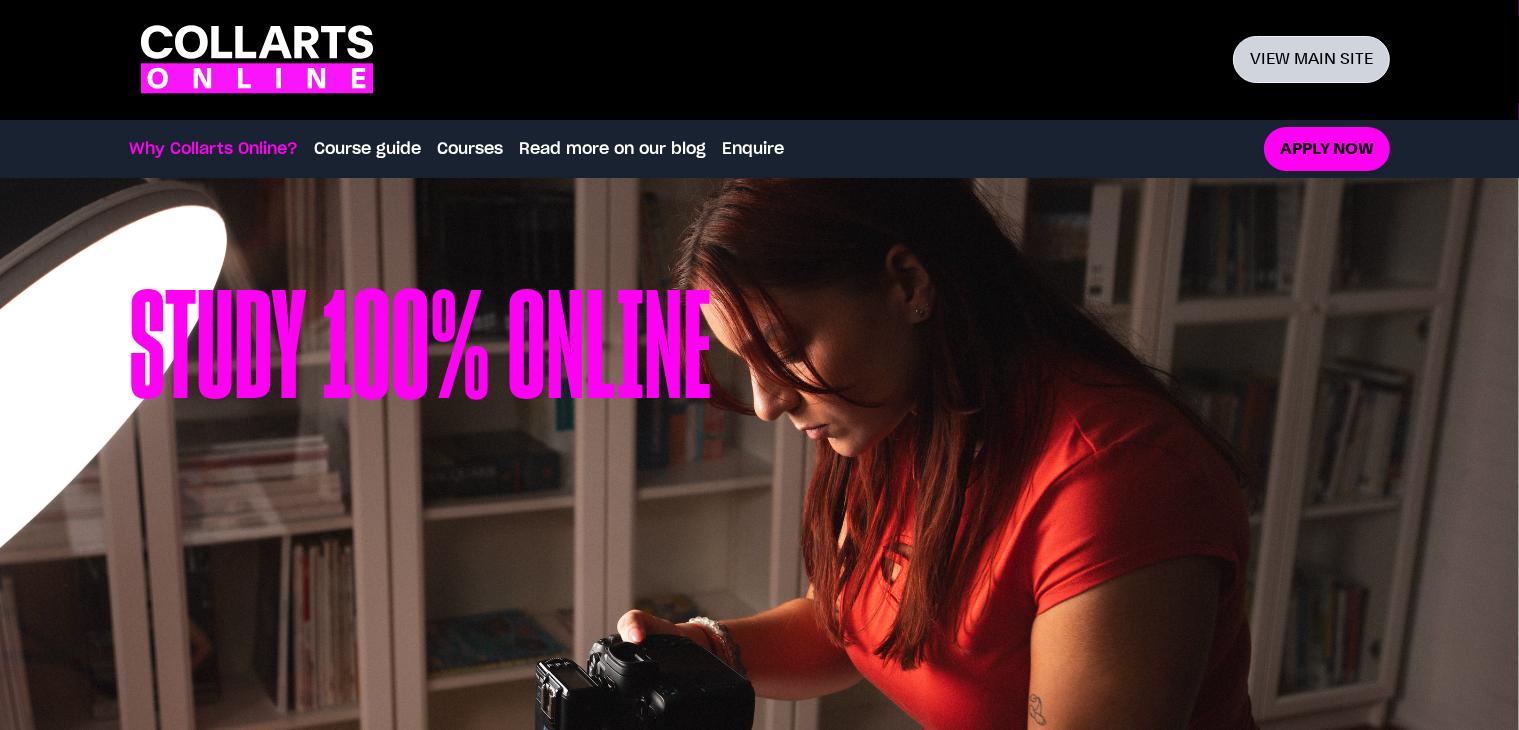 click on "View main site" at bounding box center (1311, 59) 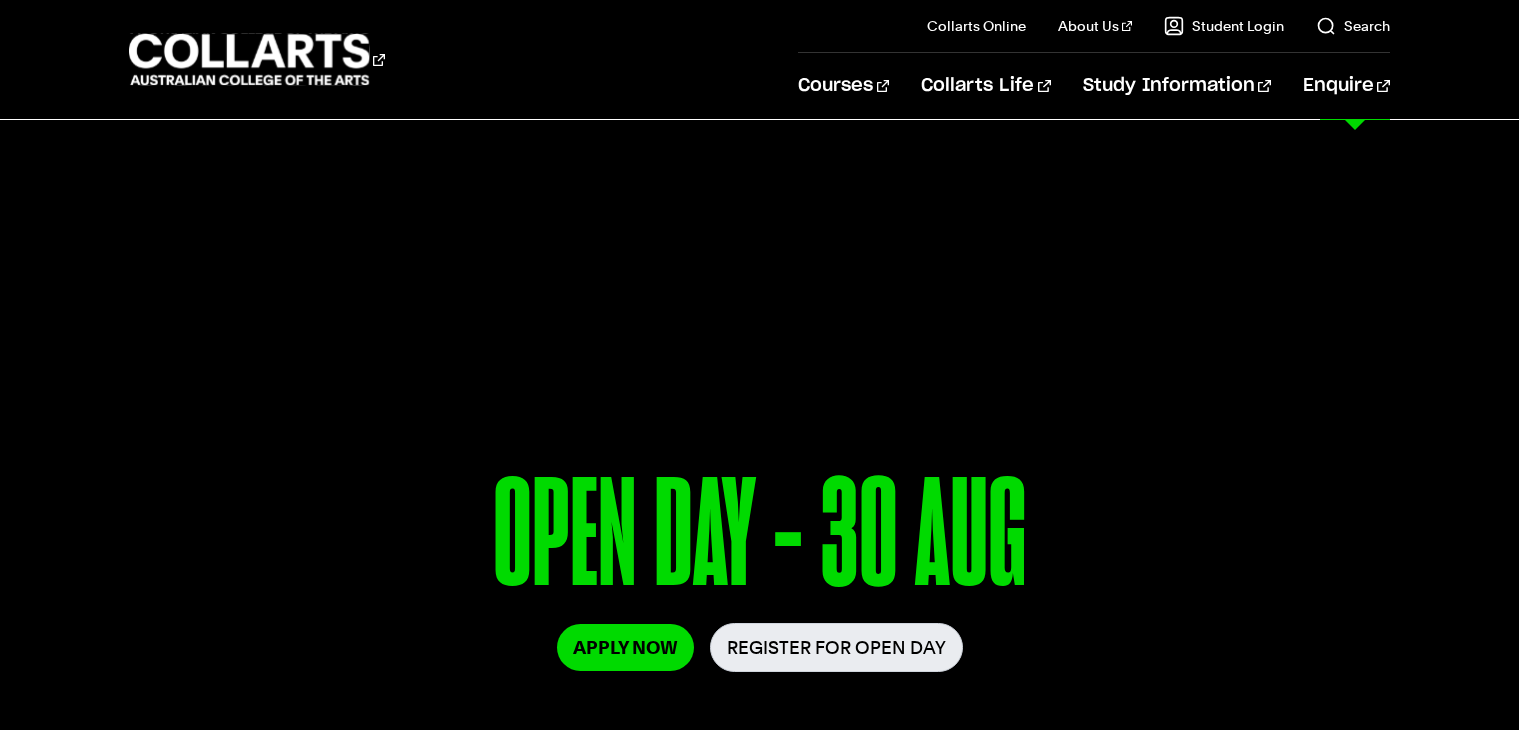 scroll, scrollTop: 0, scrollLeft: 0, axis: both 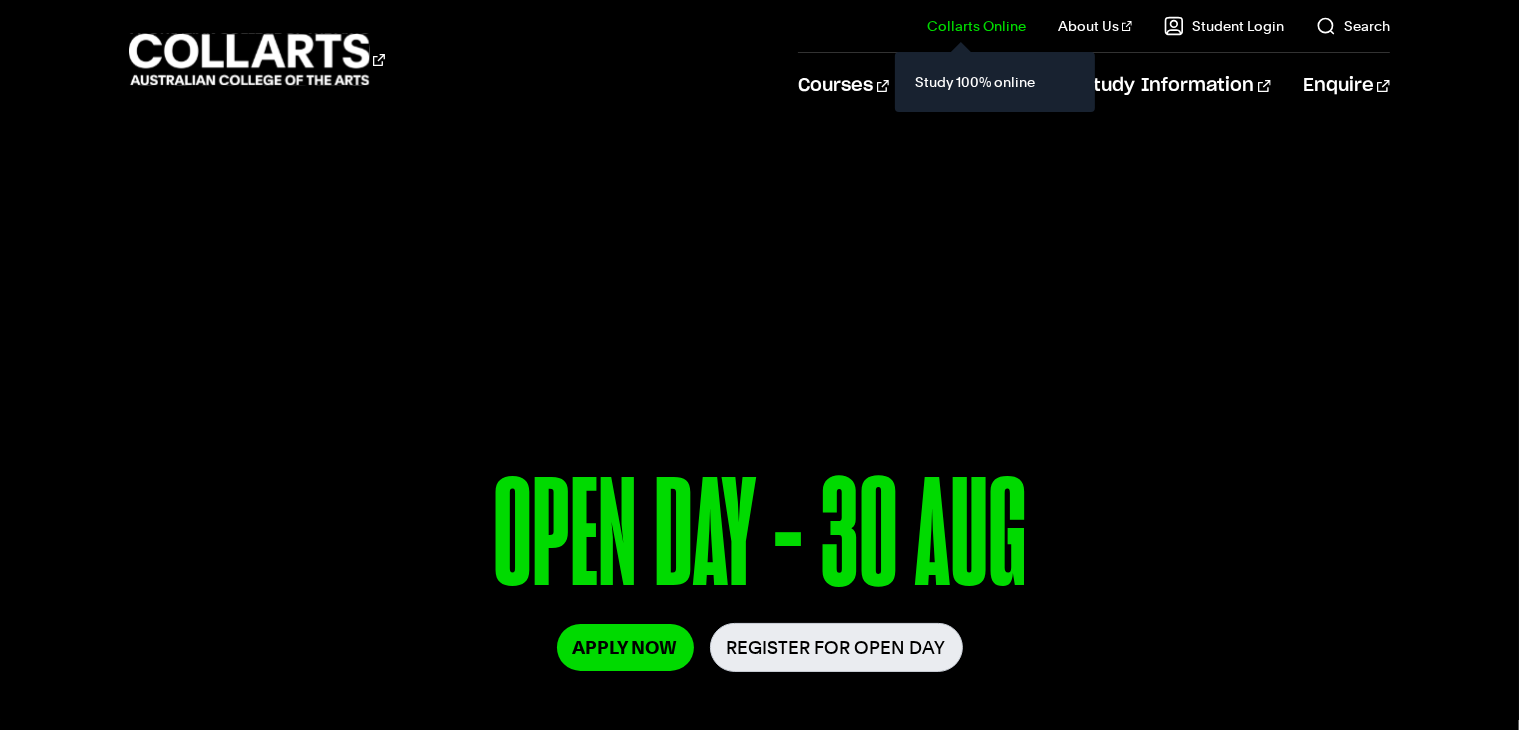 click on "Collarts Online" at bounding box center [976, 26] 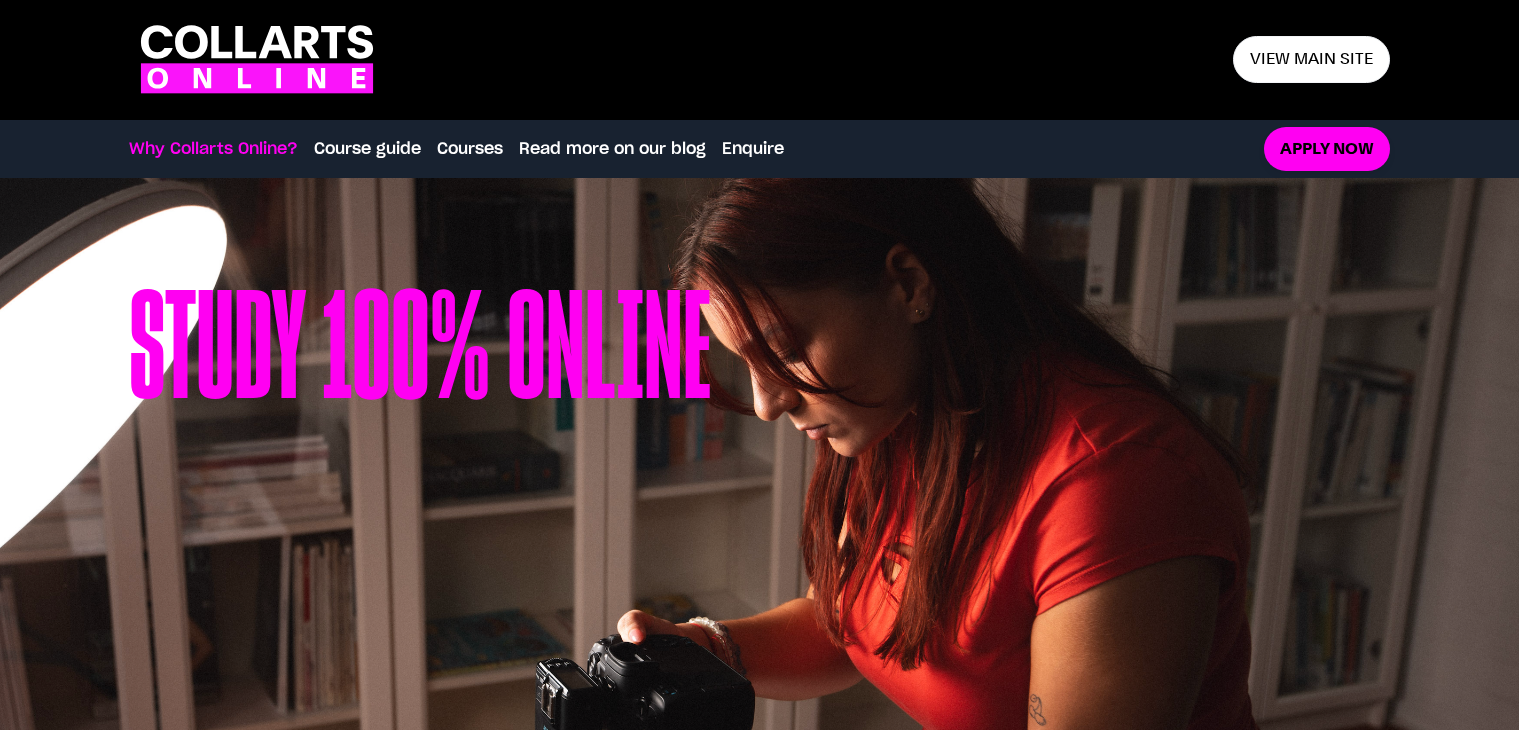 scroll, scrollTop: 0, scrollLeft: 0, axis: both 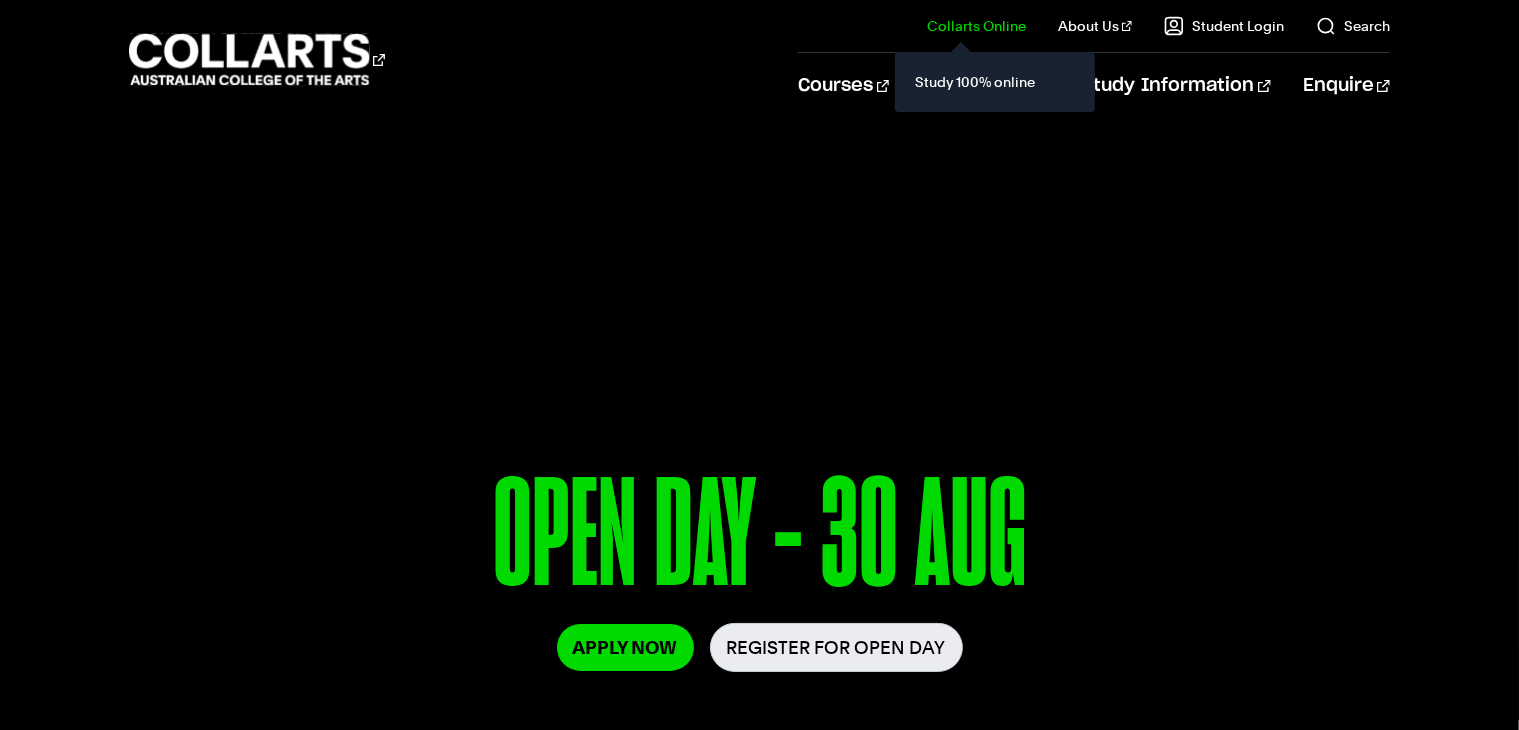 click on "Collarts Online" at bounding box center [976, 26] 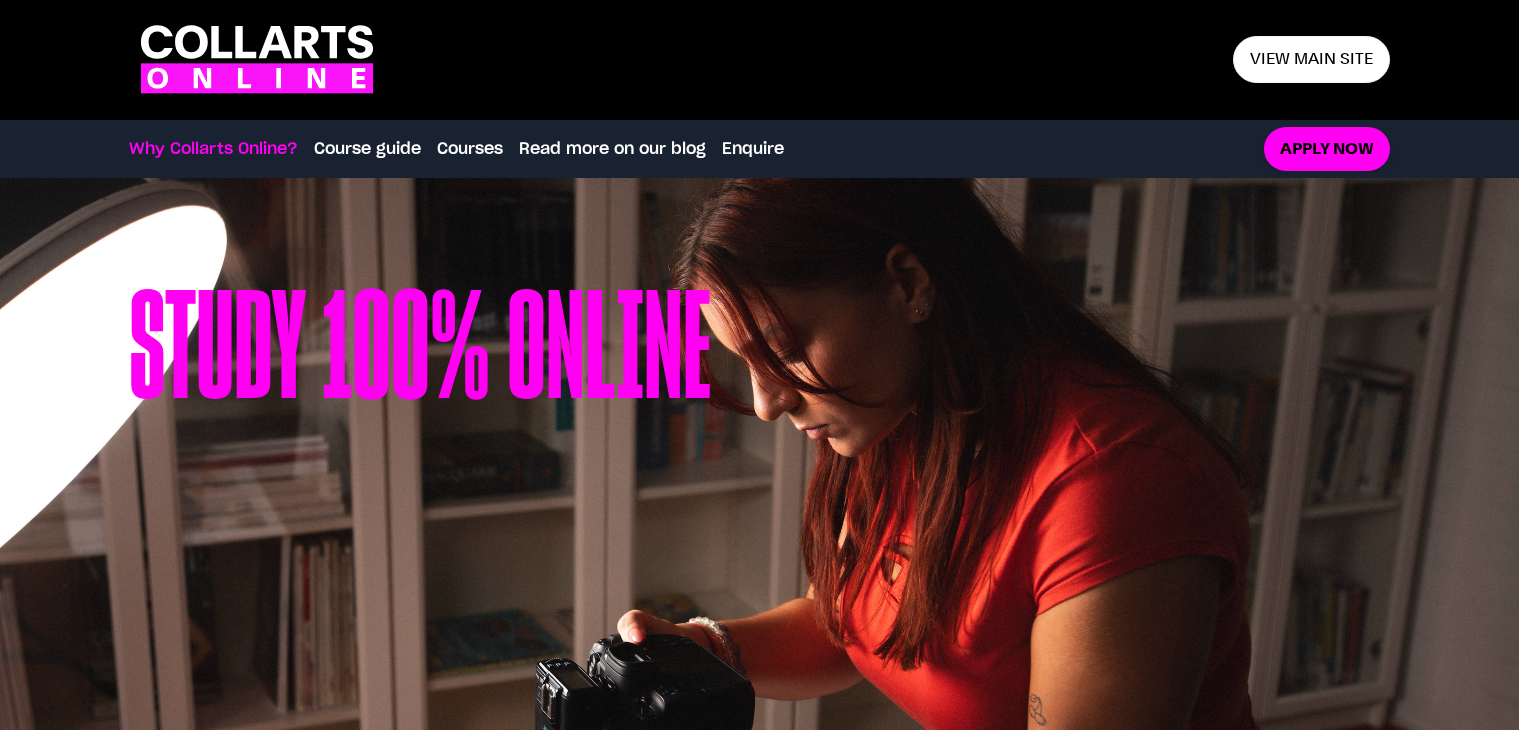 scroll, scrollTop: 0, scrollLeft: 0, axis: both 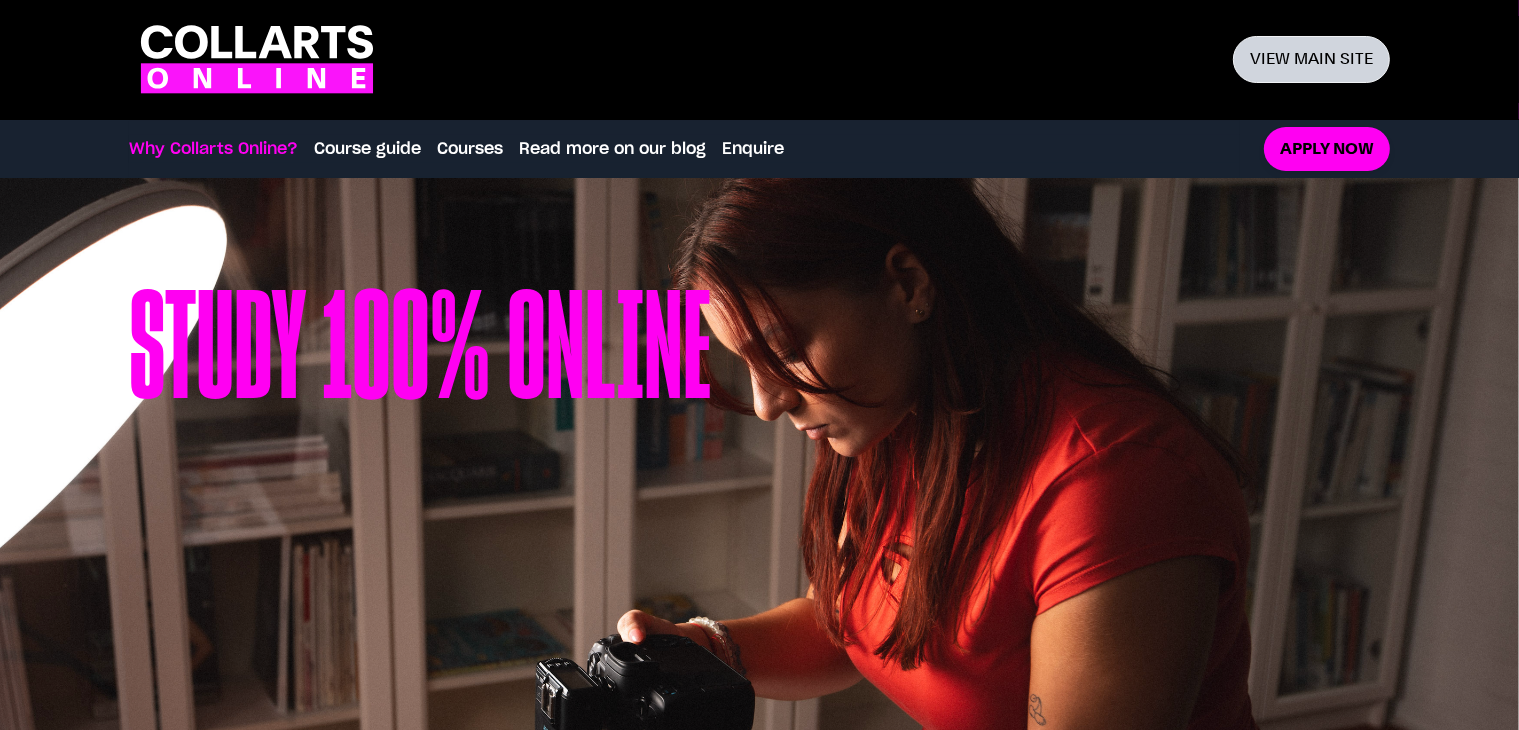 click on "View main site" at bounding box center (1311, 59) 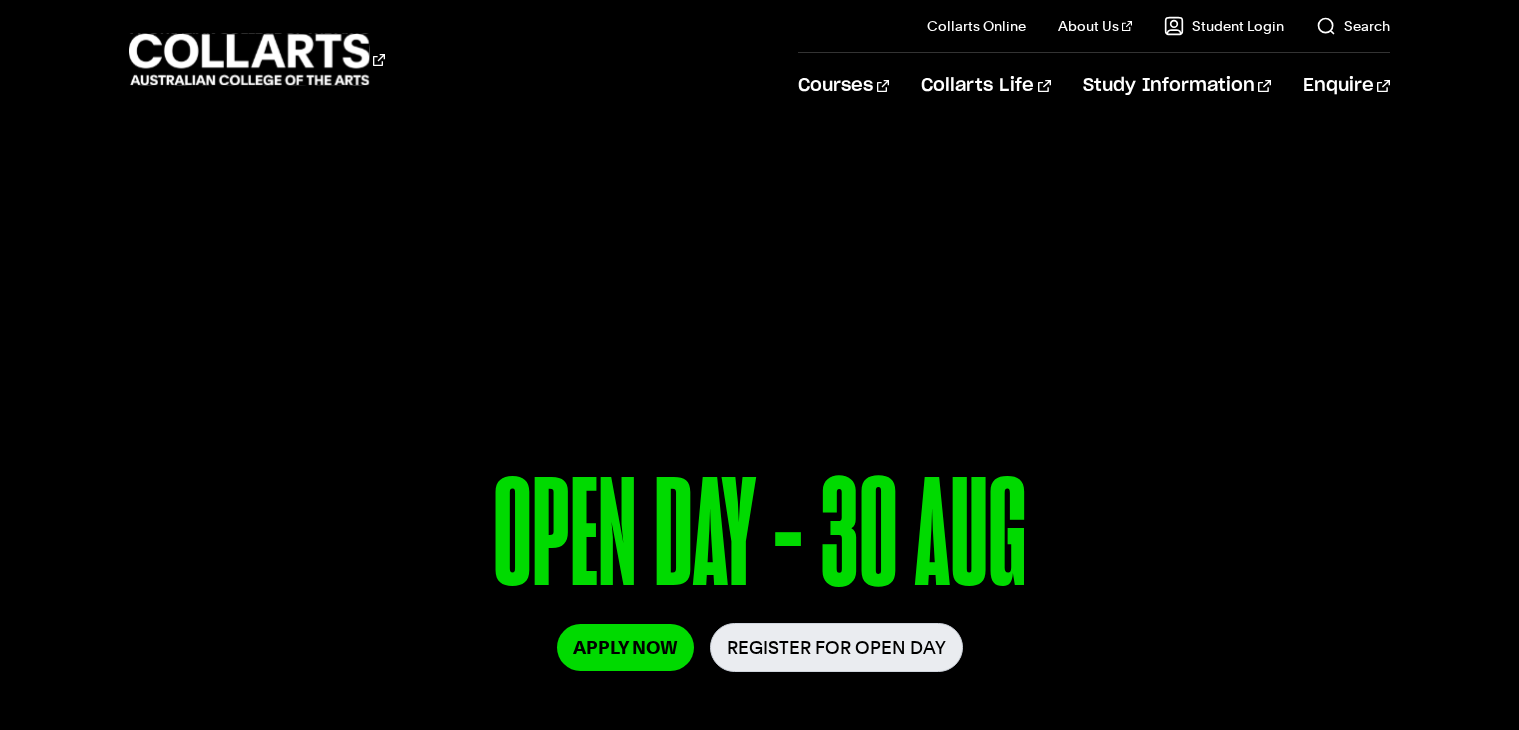 scroll, scrollTop: 0, scrollLeft: 0, axis: both 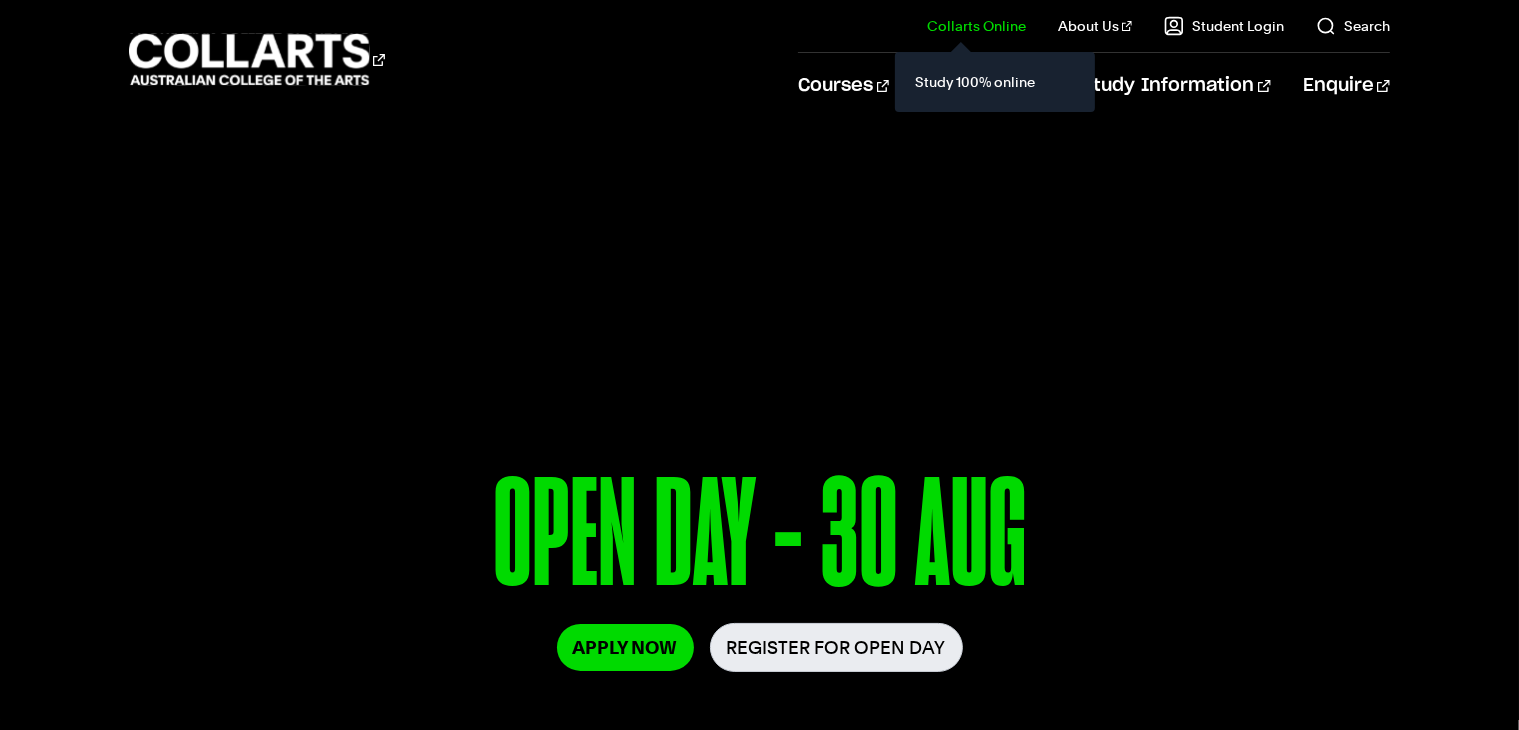 click on "Collarts Online
Study 100% online" at bounding box center (960, 26) 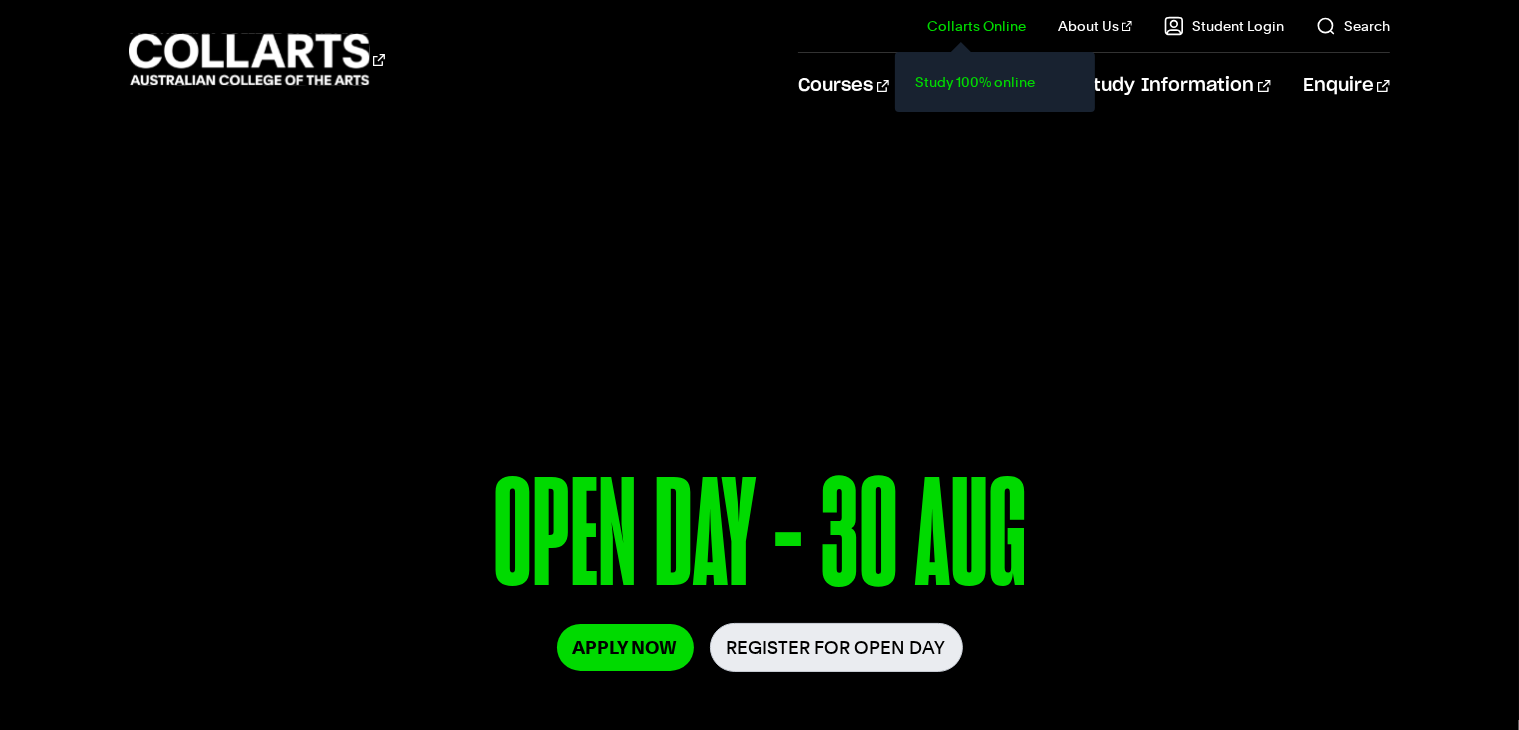 click on "Study 100% online" at bounding box center [995, 82] 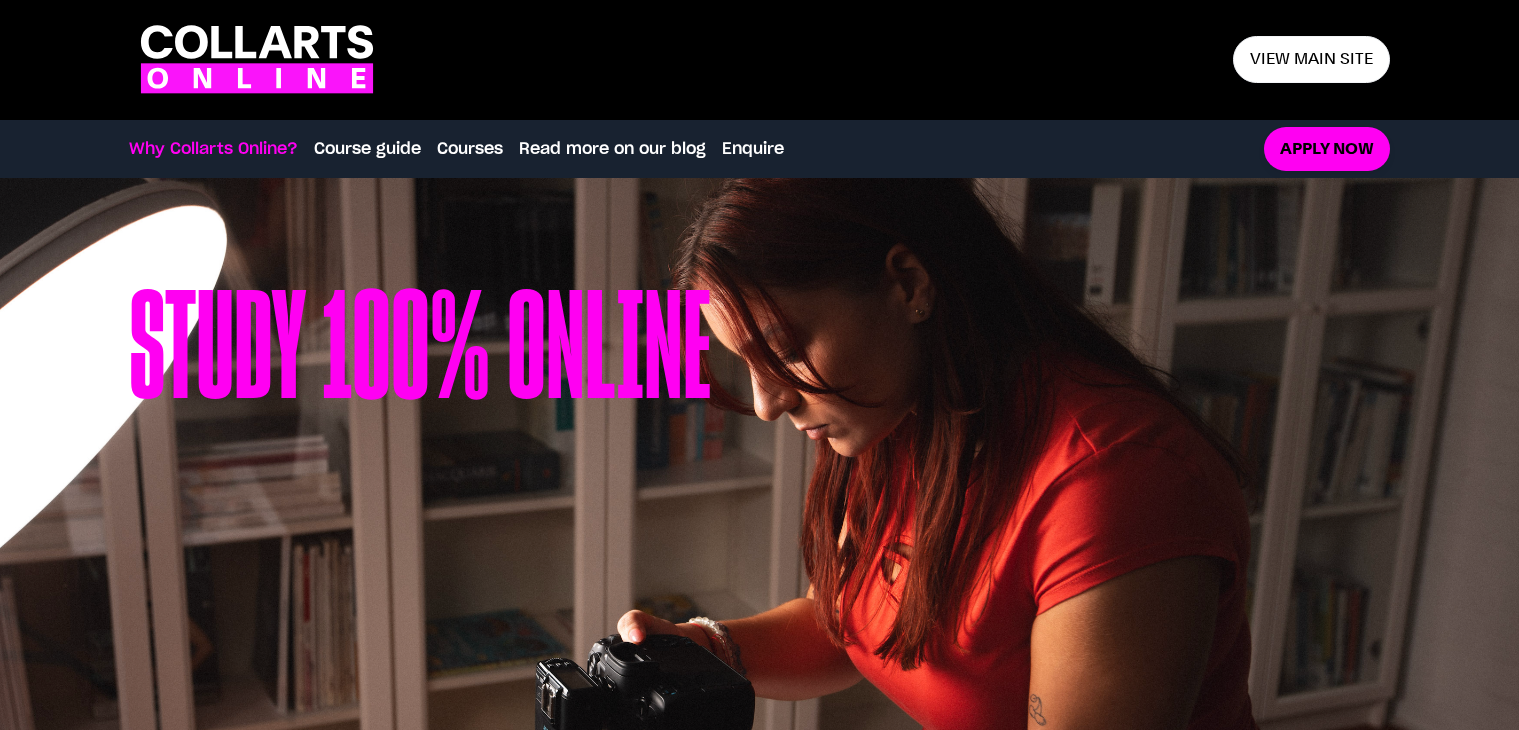 scroll, scrollTop: 0, scrollLeft: 0, axis: both 